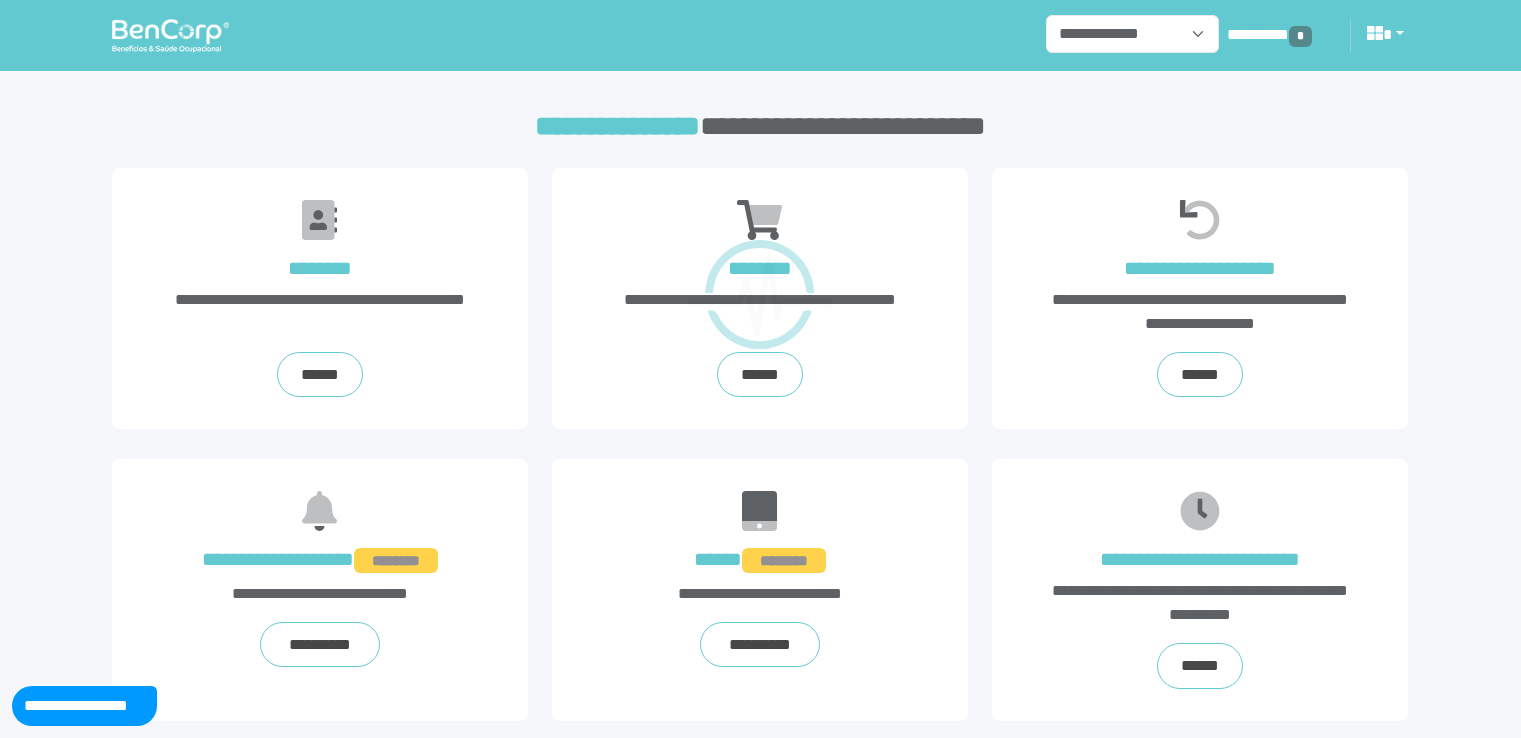 scroll, scrollTop: 0, scrollLeft: 0, axis: both 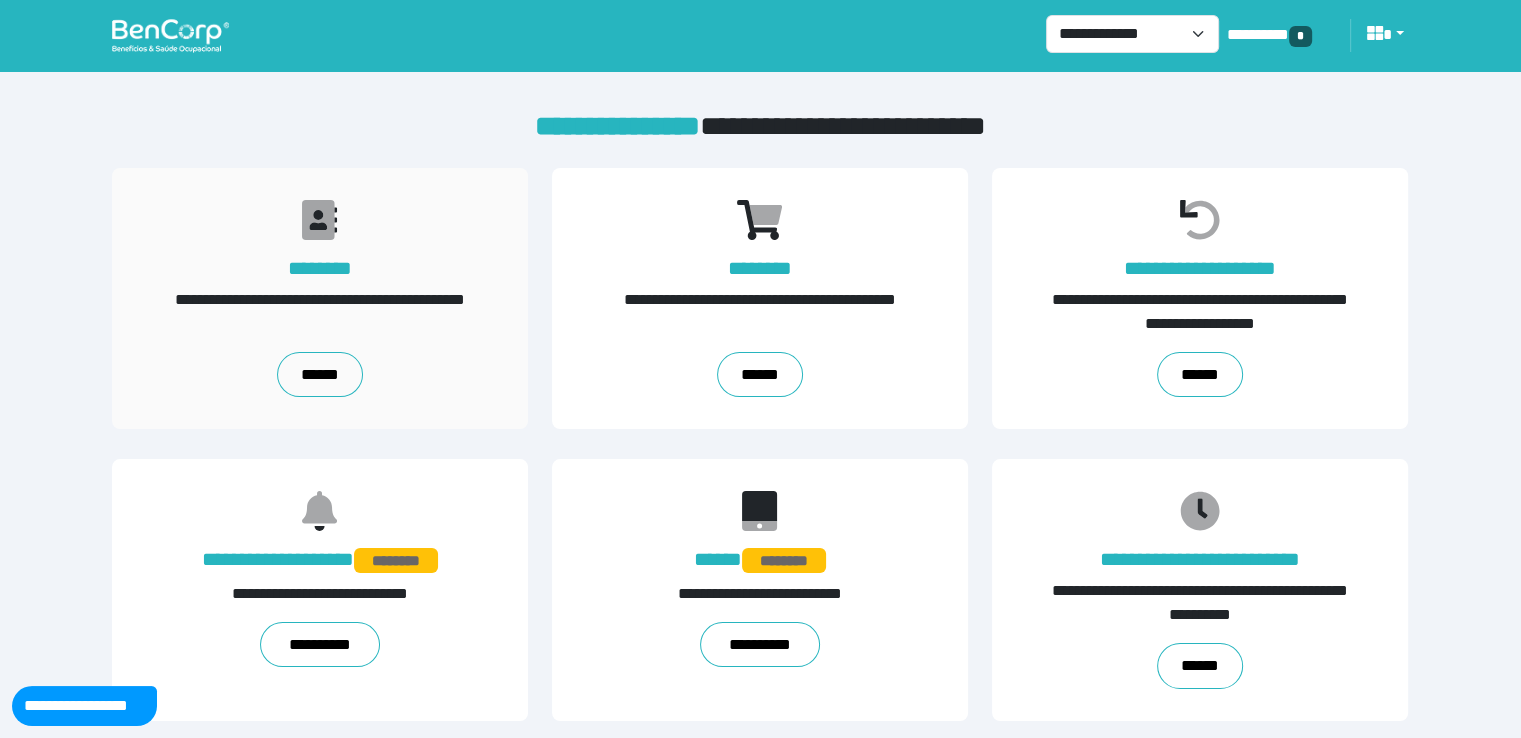 click on "**********" at bounding box center [320, 299] 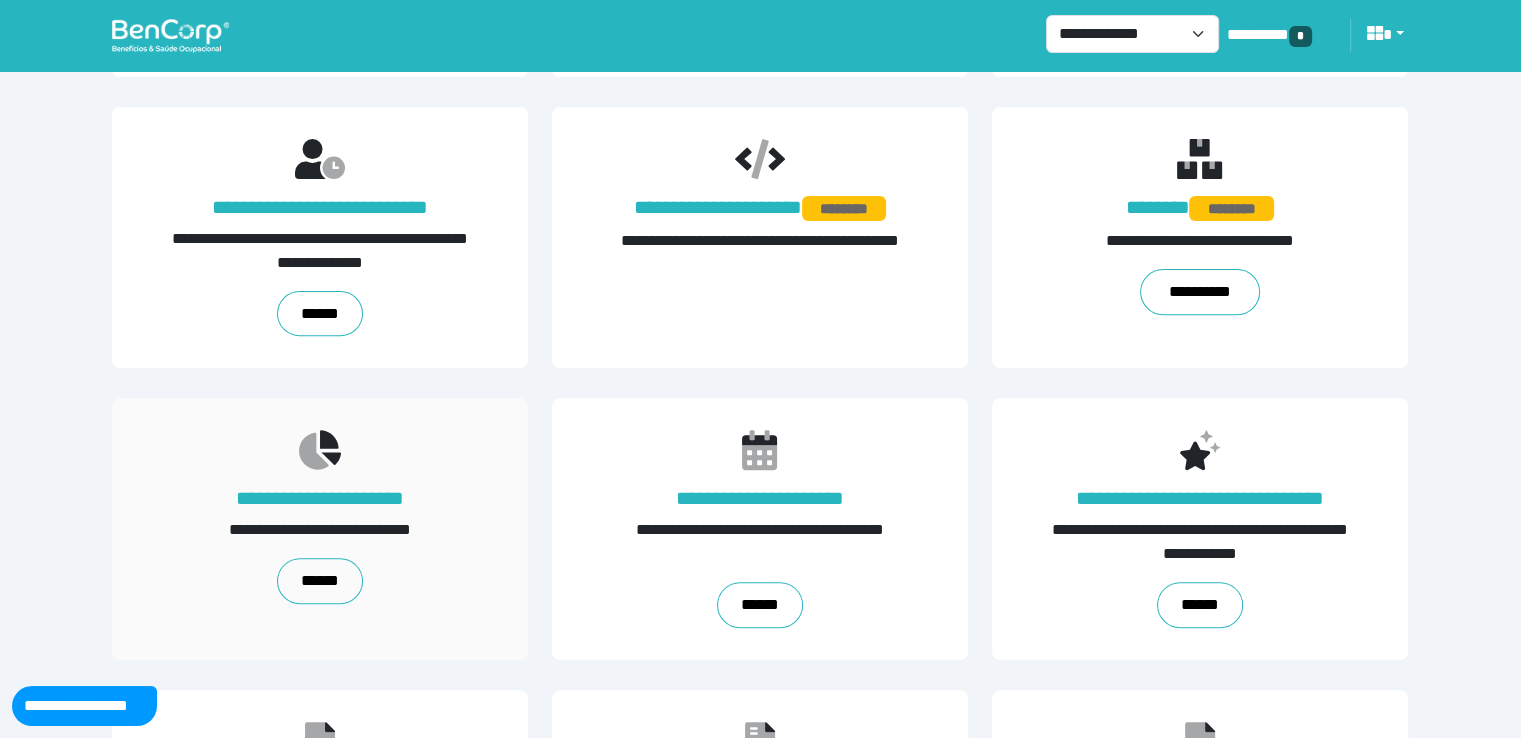 scroll, scrollTop: 1169, scrollLeft: 0, axis: vertical 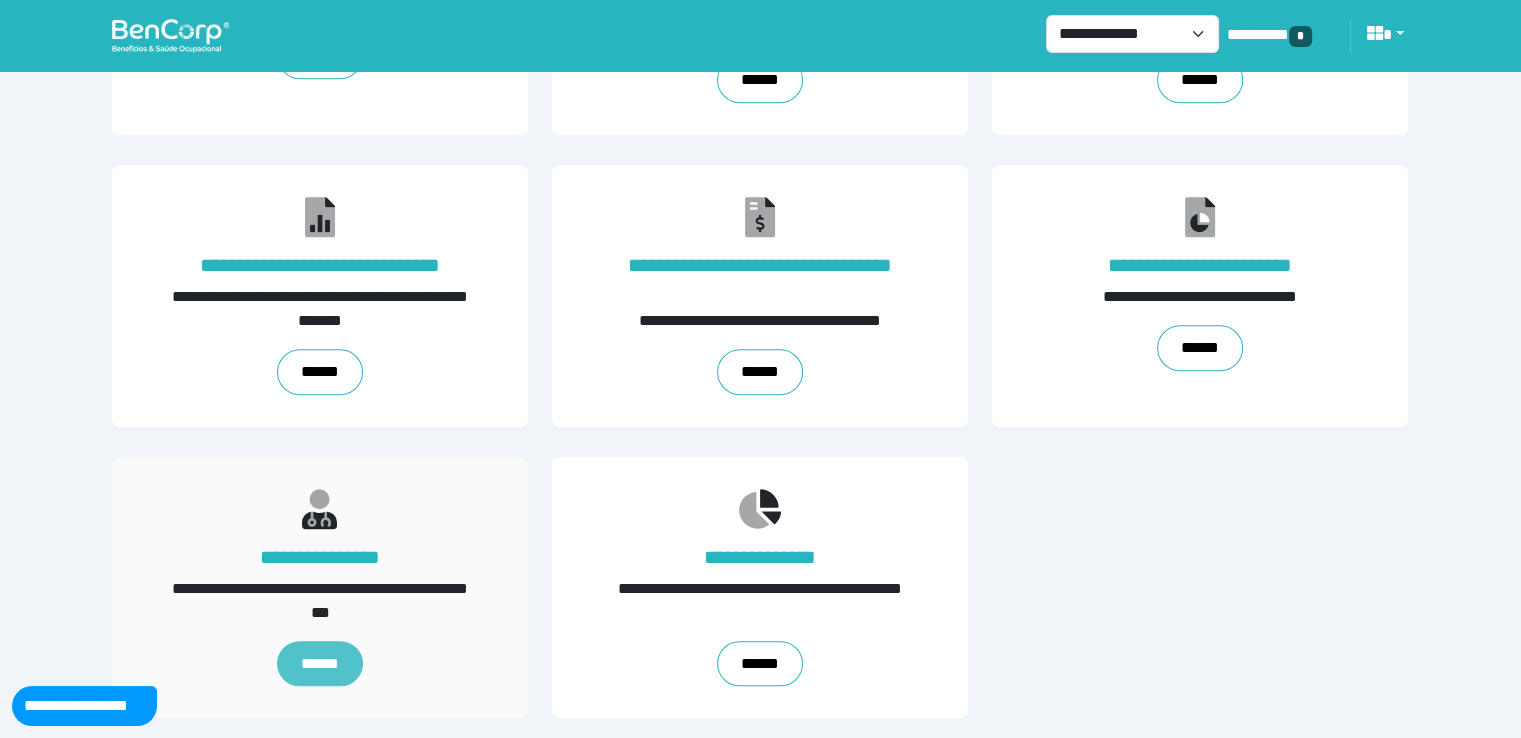 click on "******" at bounding box center (320, 664) 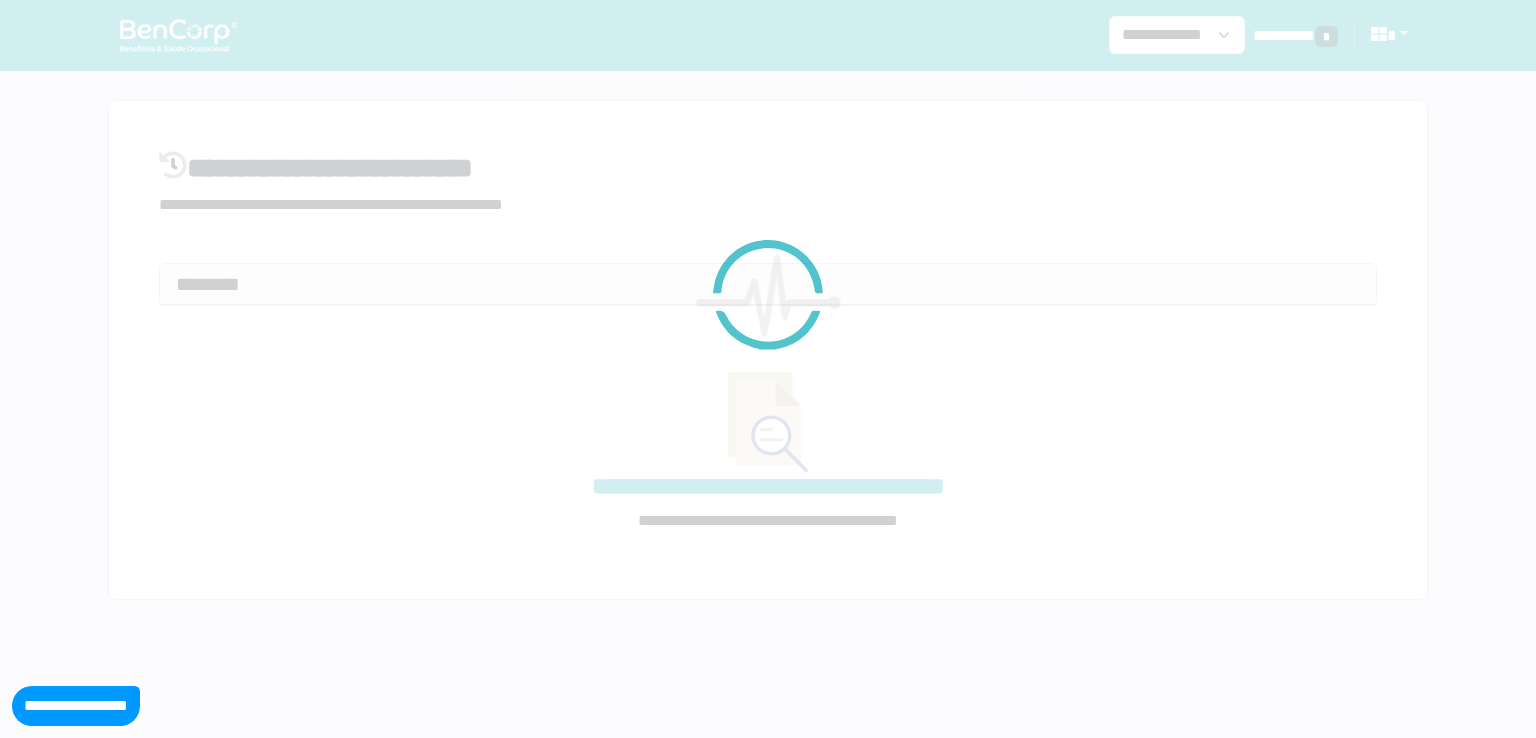 select on "**" 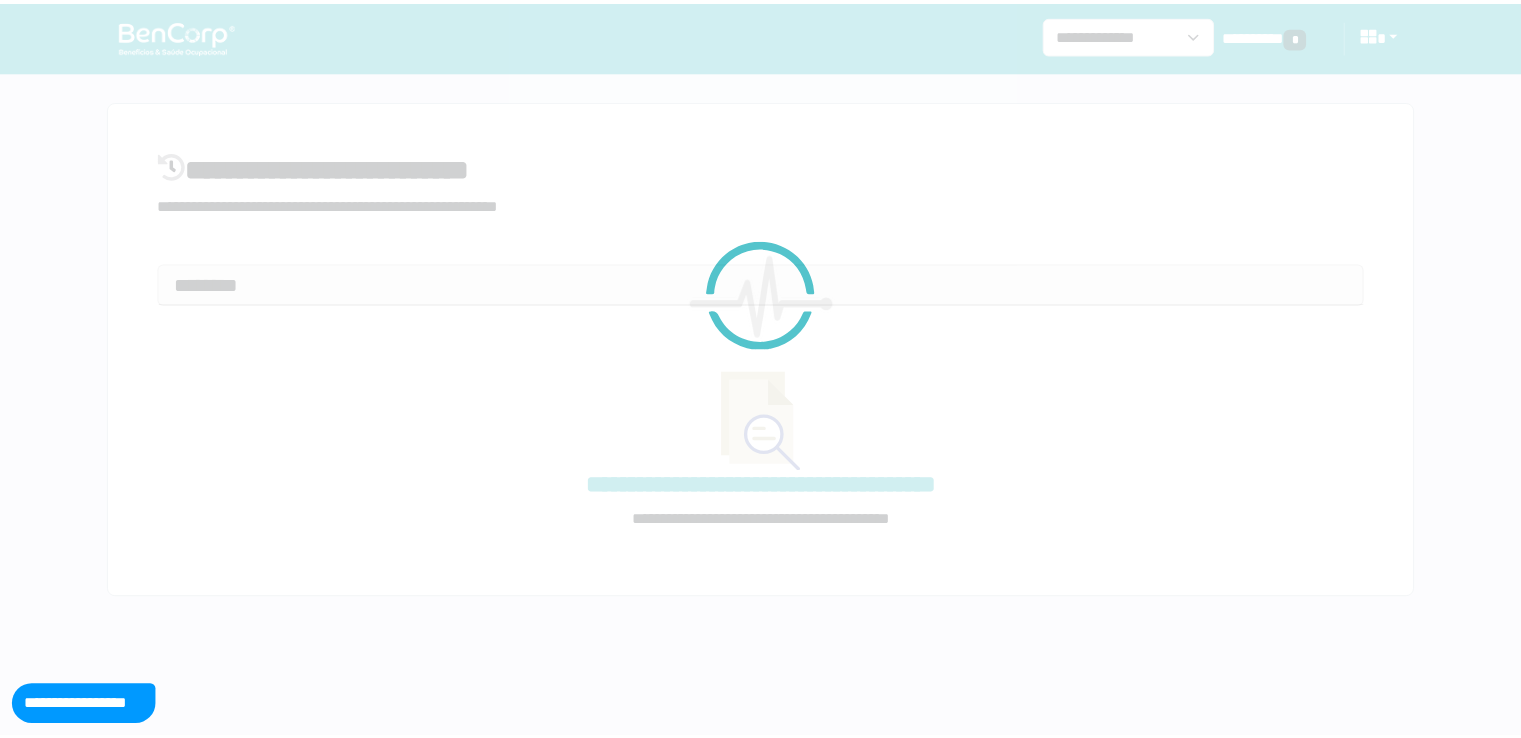 scroll, scrollTop: 0, scrollLeft: 0, axis: both 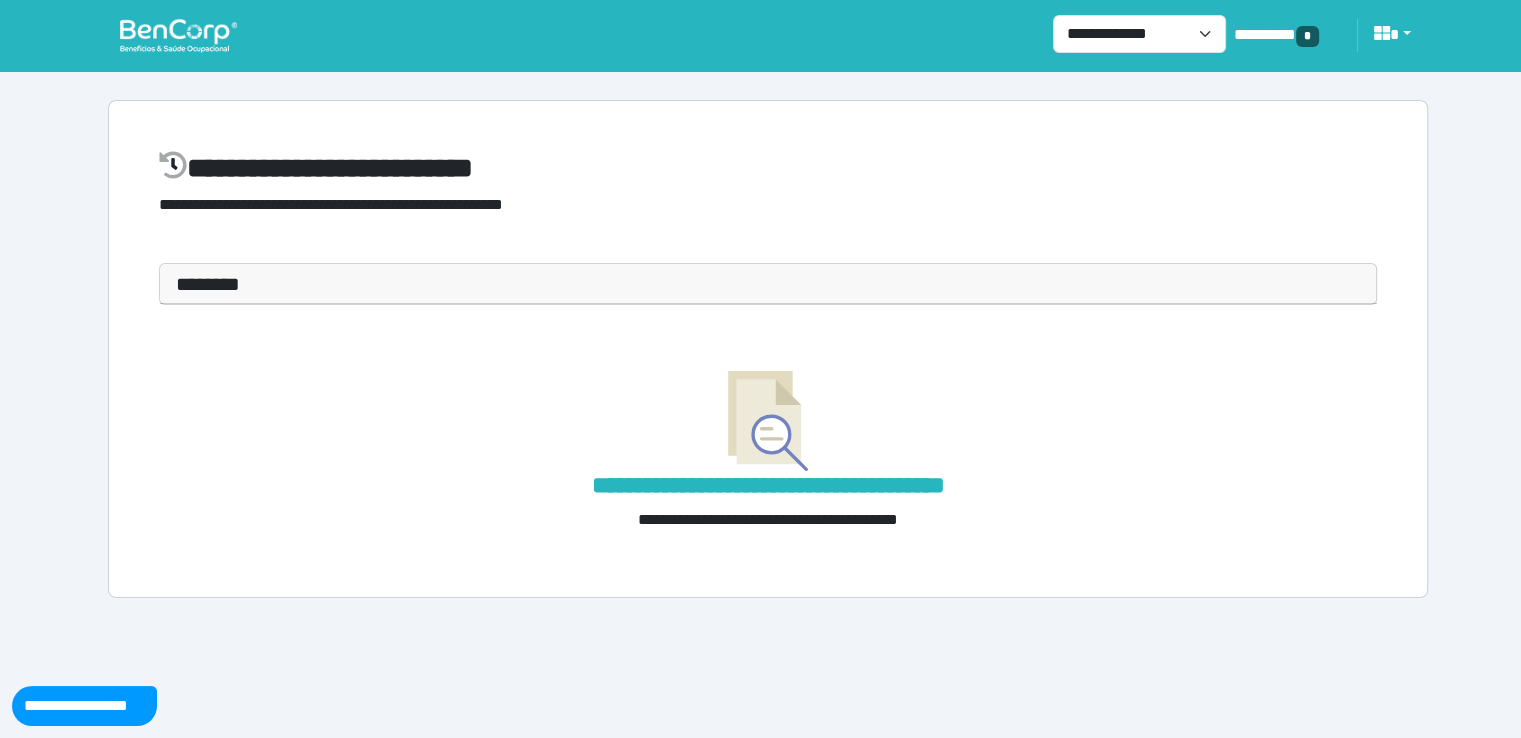 click on "********" at bounding box center [768, 284] 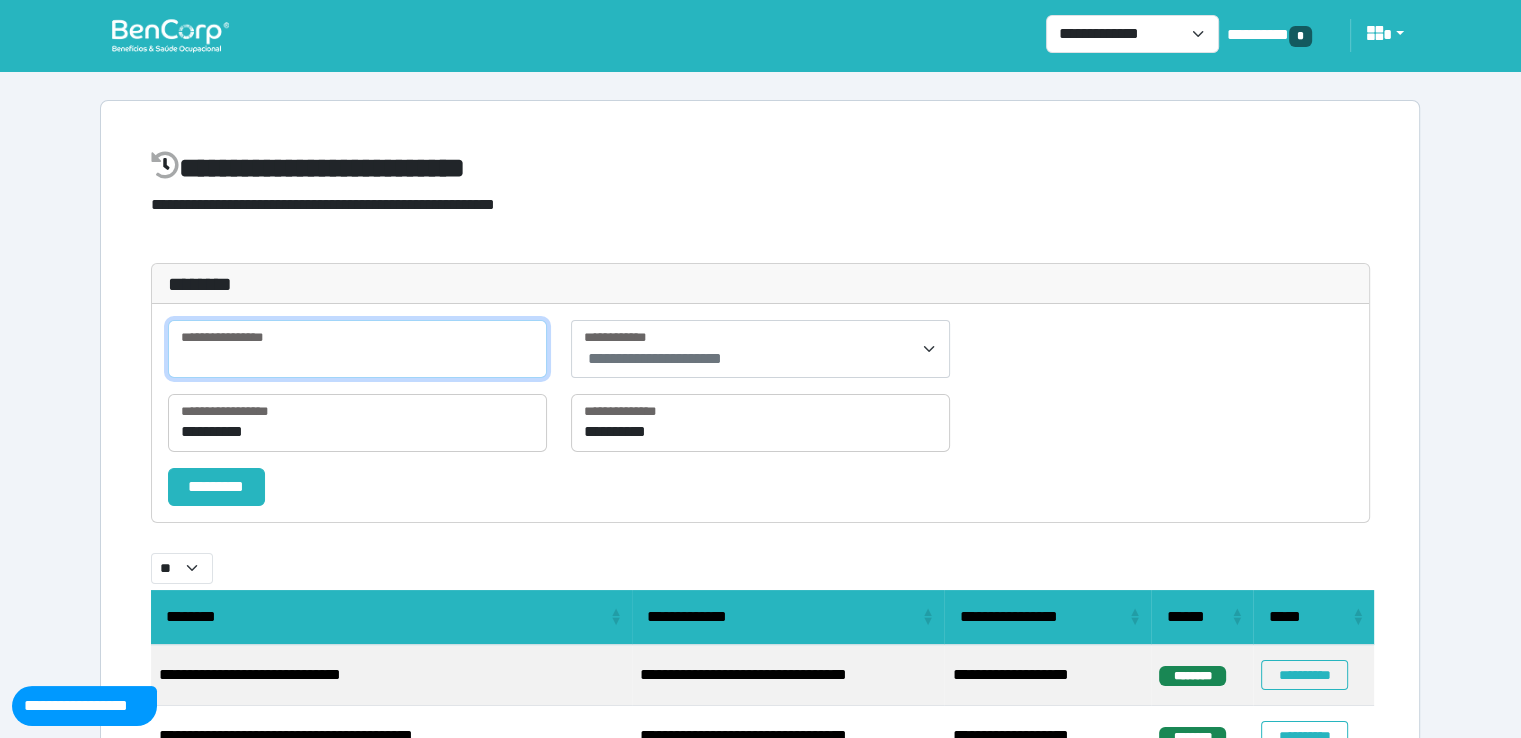 click at bounding box center (357, 349) 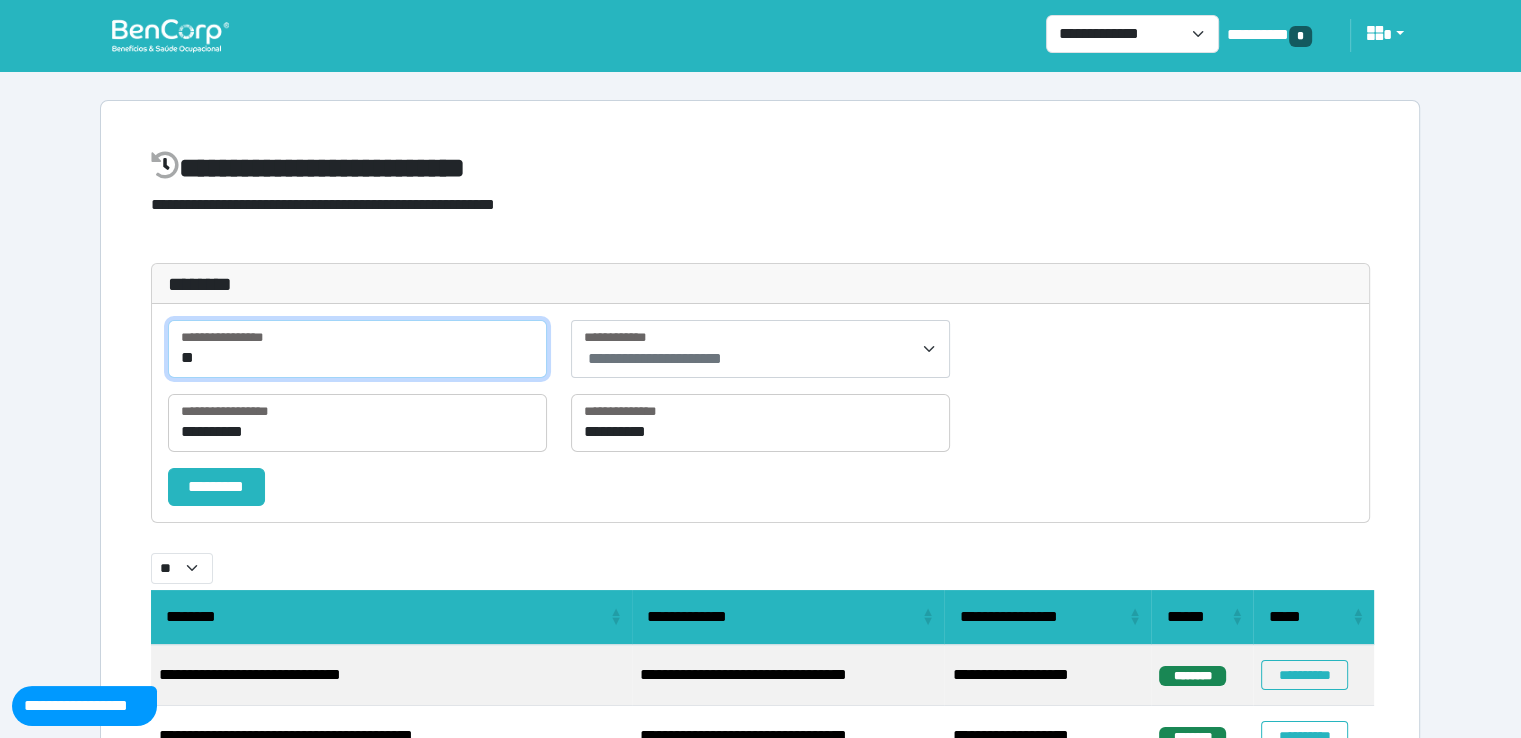 type on "*" 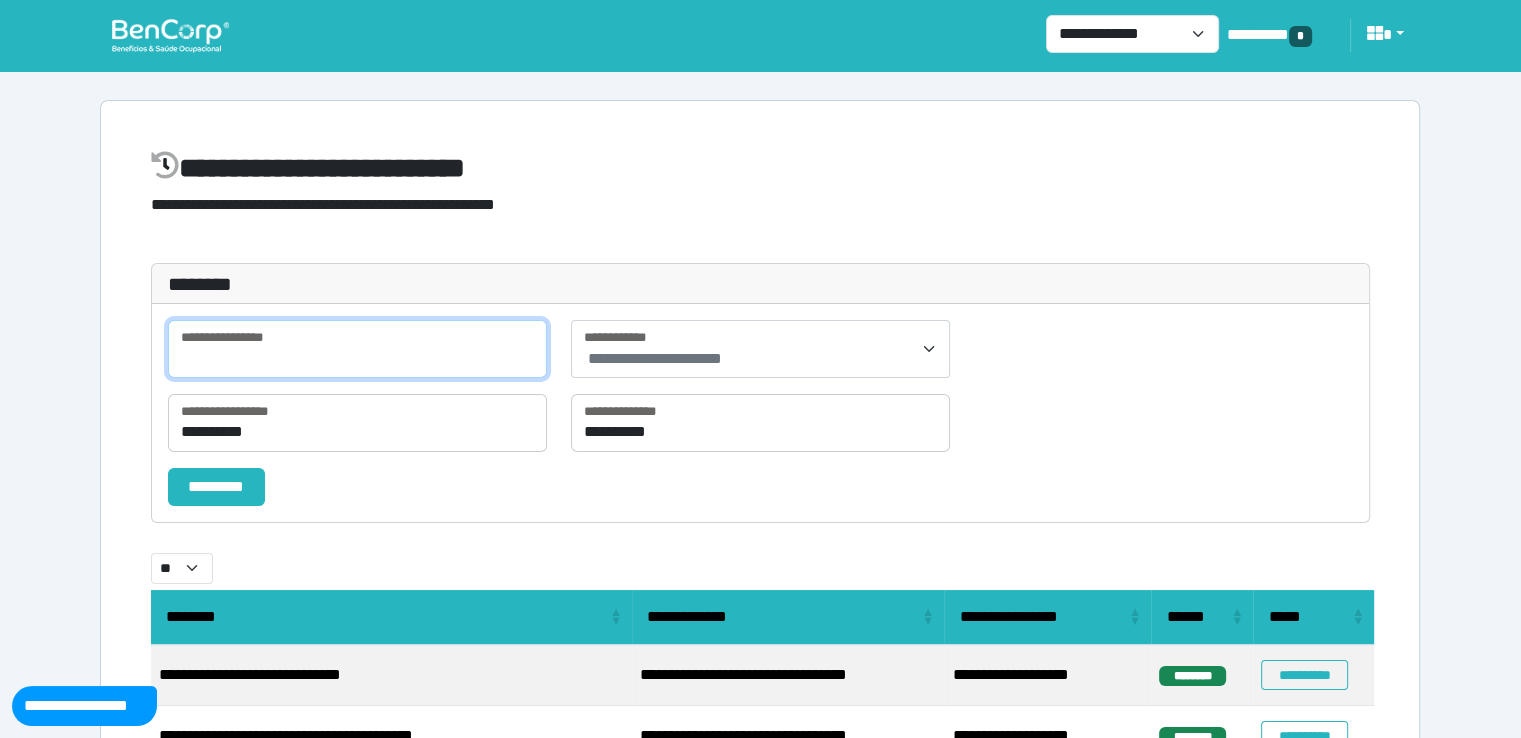 paste on "**********" 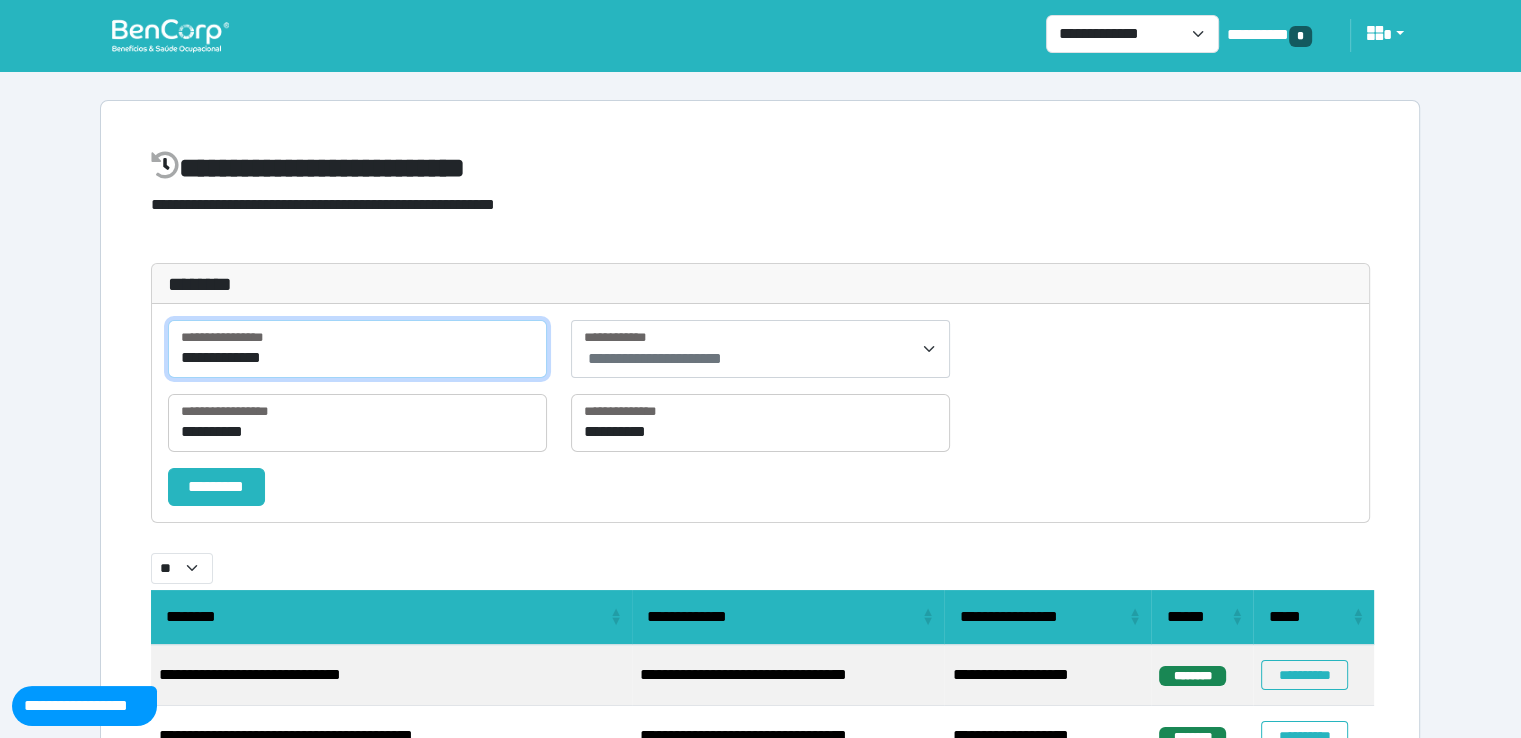 type on "**********" 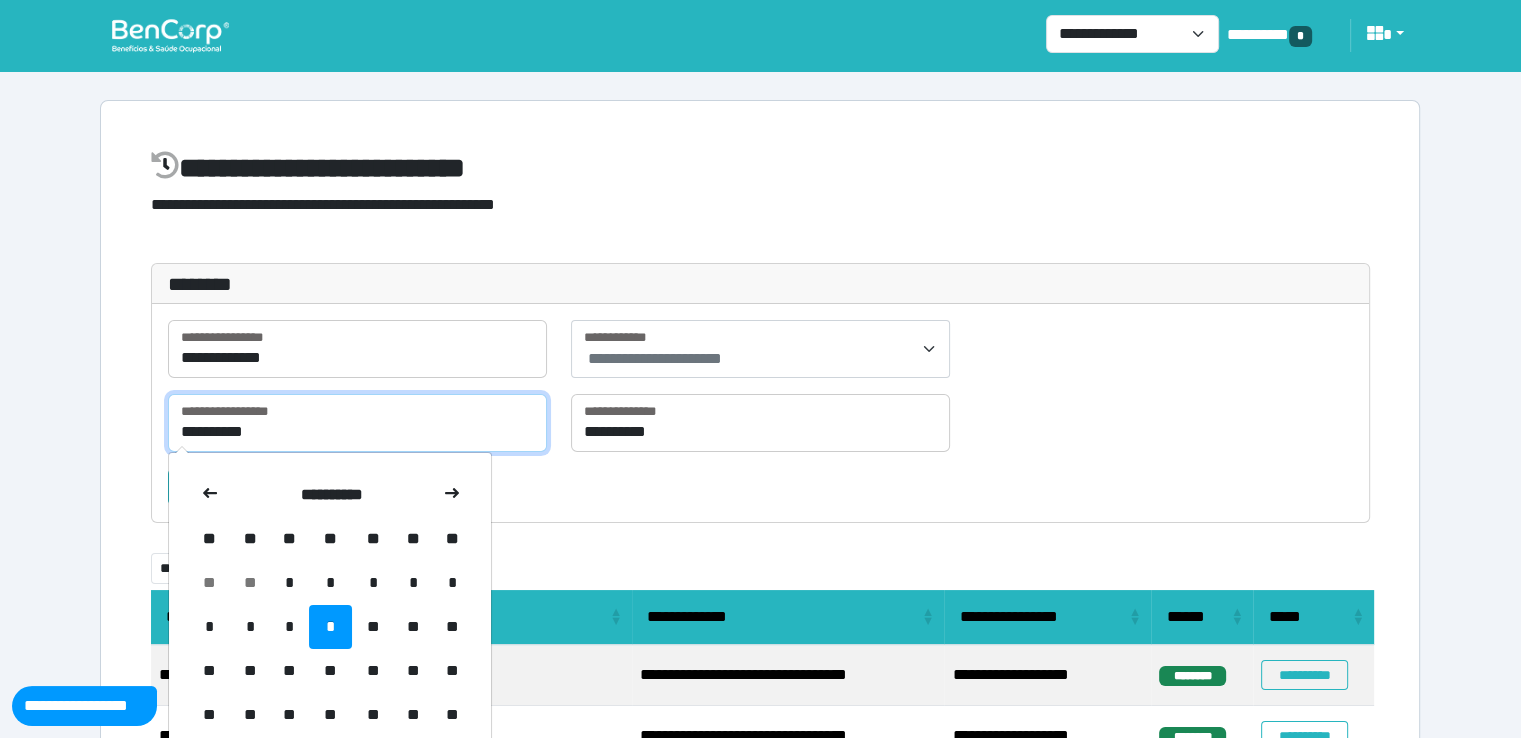 click on "**********" at bounding box center [357, 423] 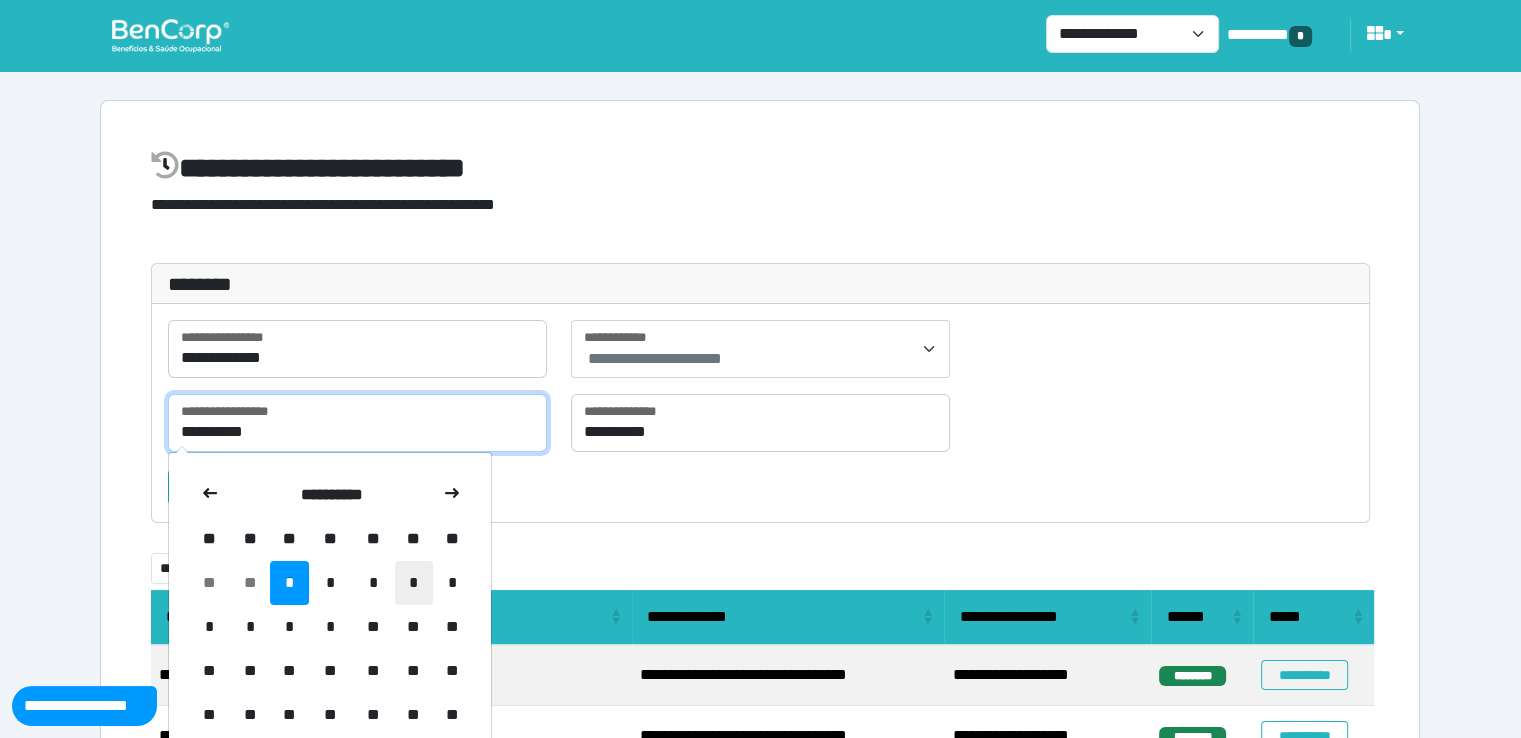 click on "**********" at bounding box center [357, 423] 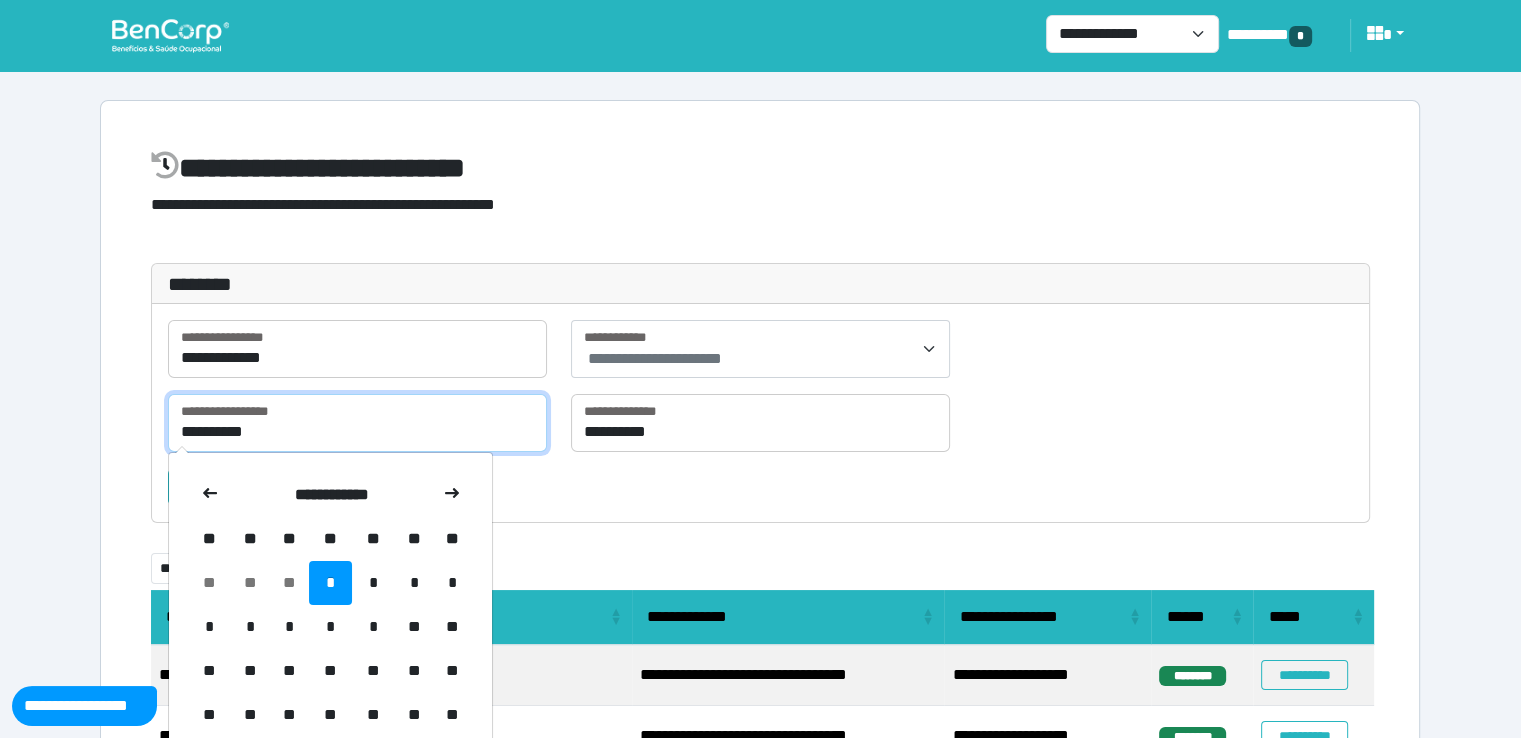 type on "**********" 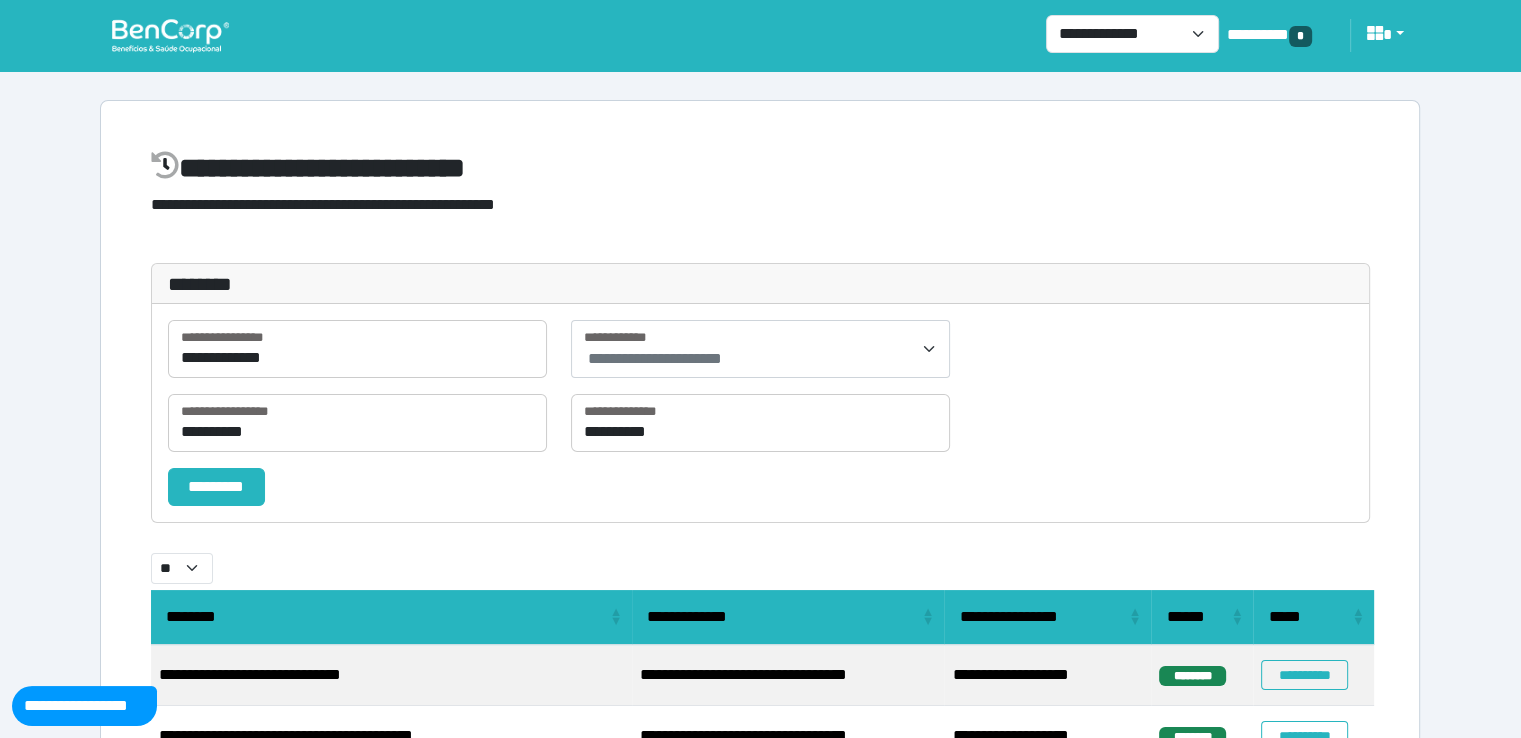 click on "**********" at bounding box center (760, 1924) 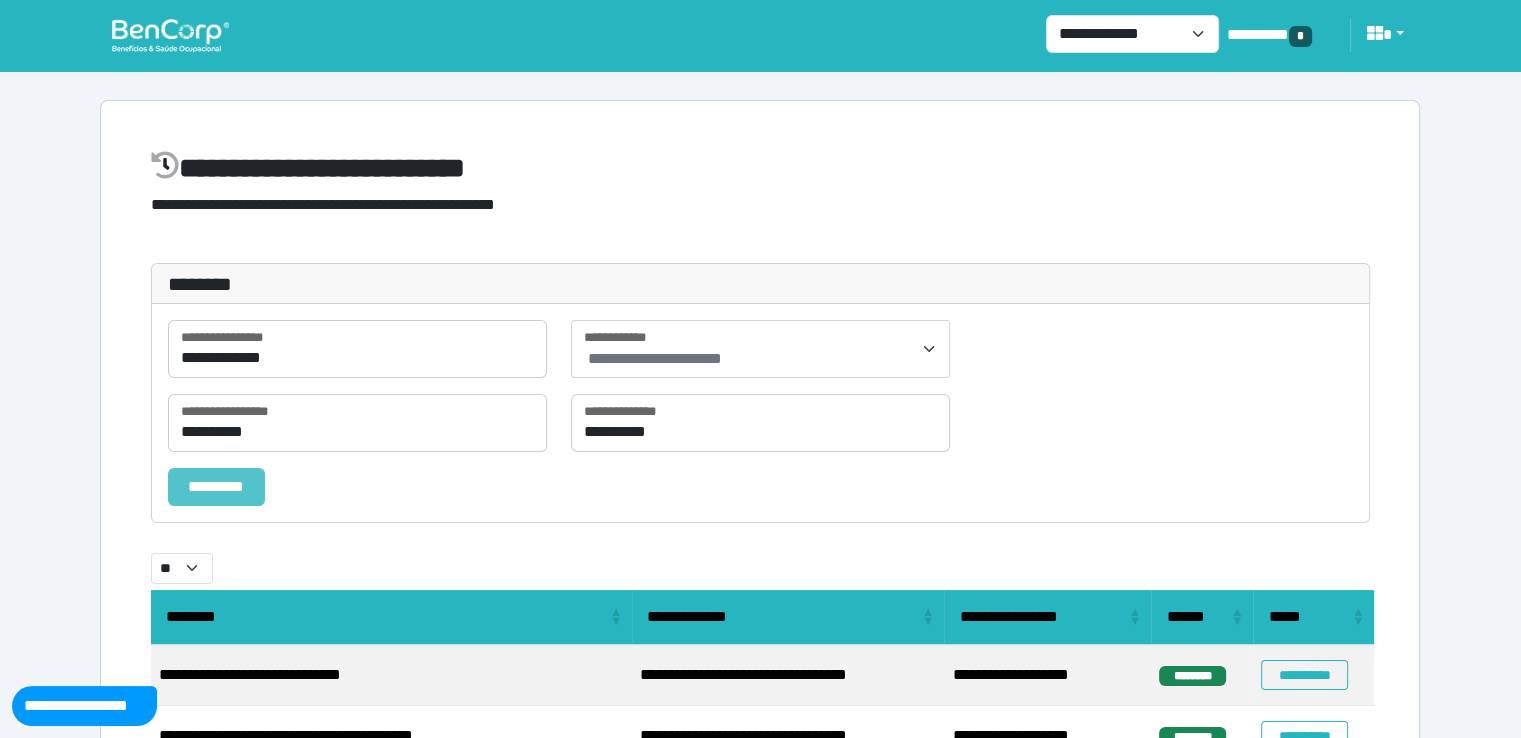 click on "*********" at bounding box center [216, 487] 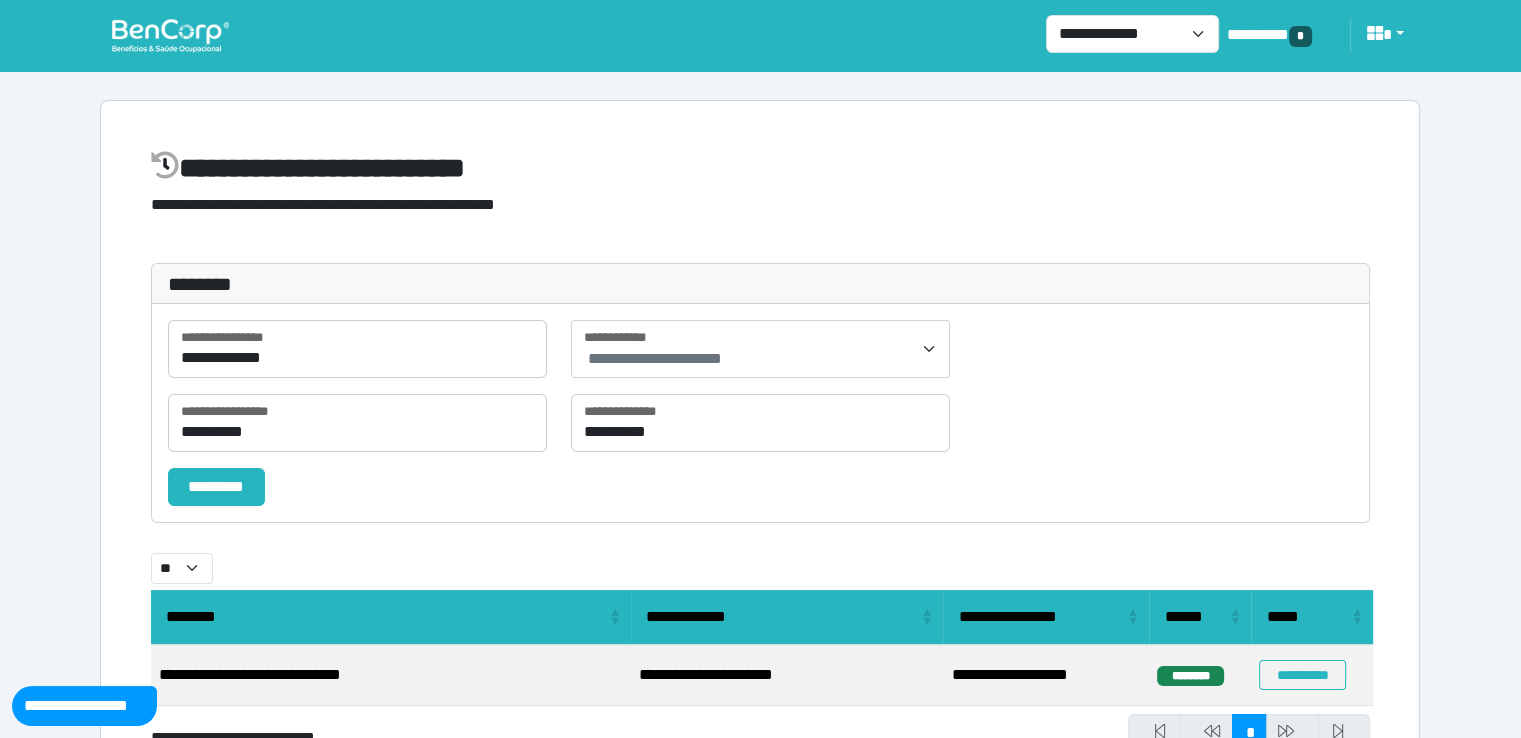 click on "**********" at bounding box center (760, 420) 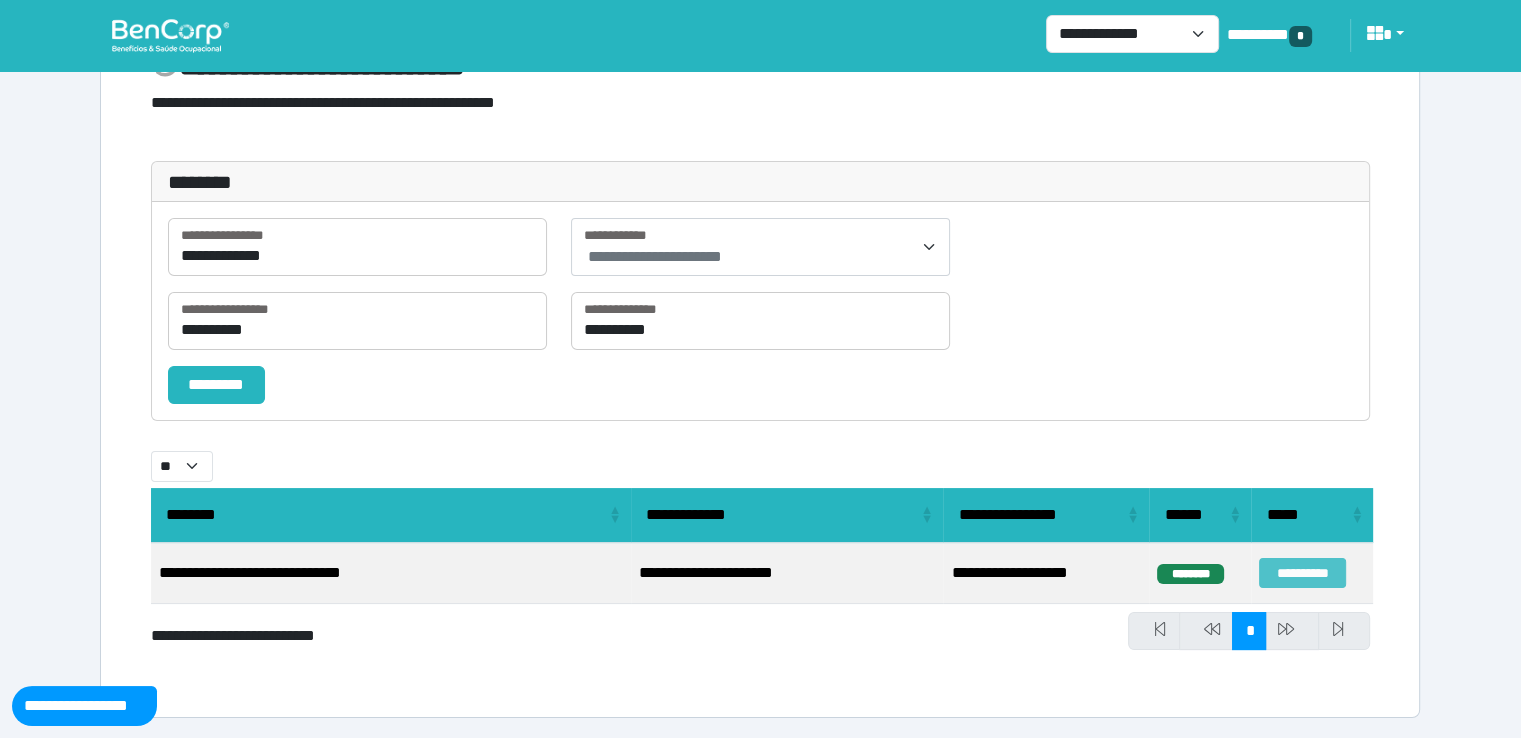 click on "**********" at bounding box center (1302, 573) 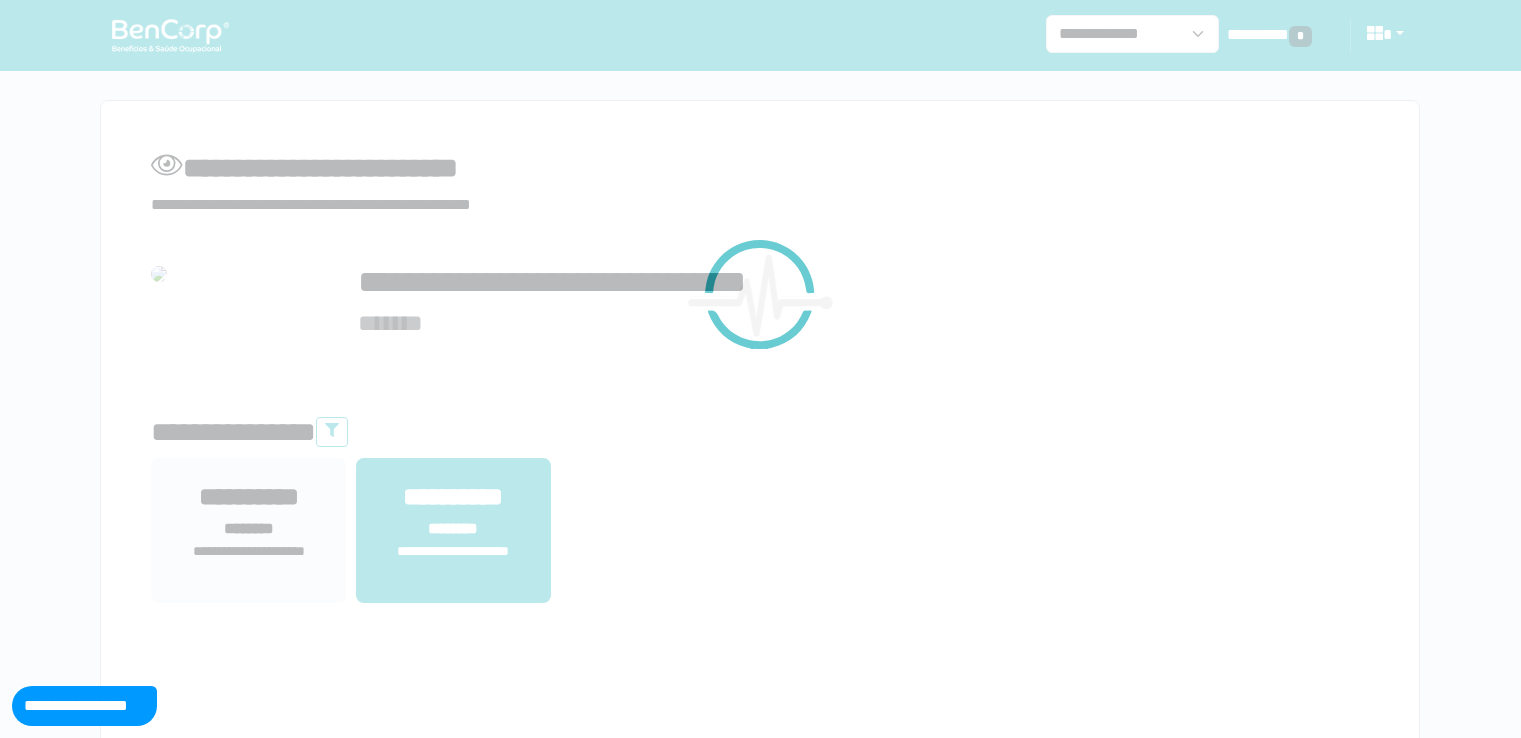 scroll, scrollTop: 0, scrollLeft: 0, axis: both 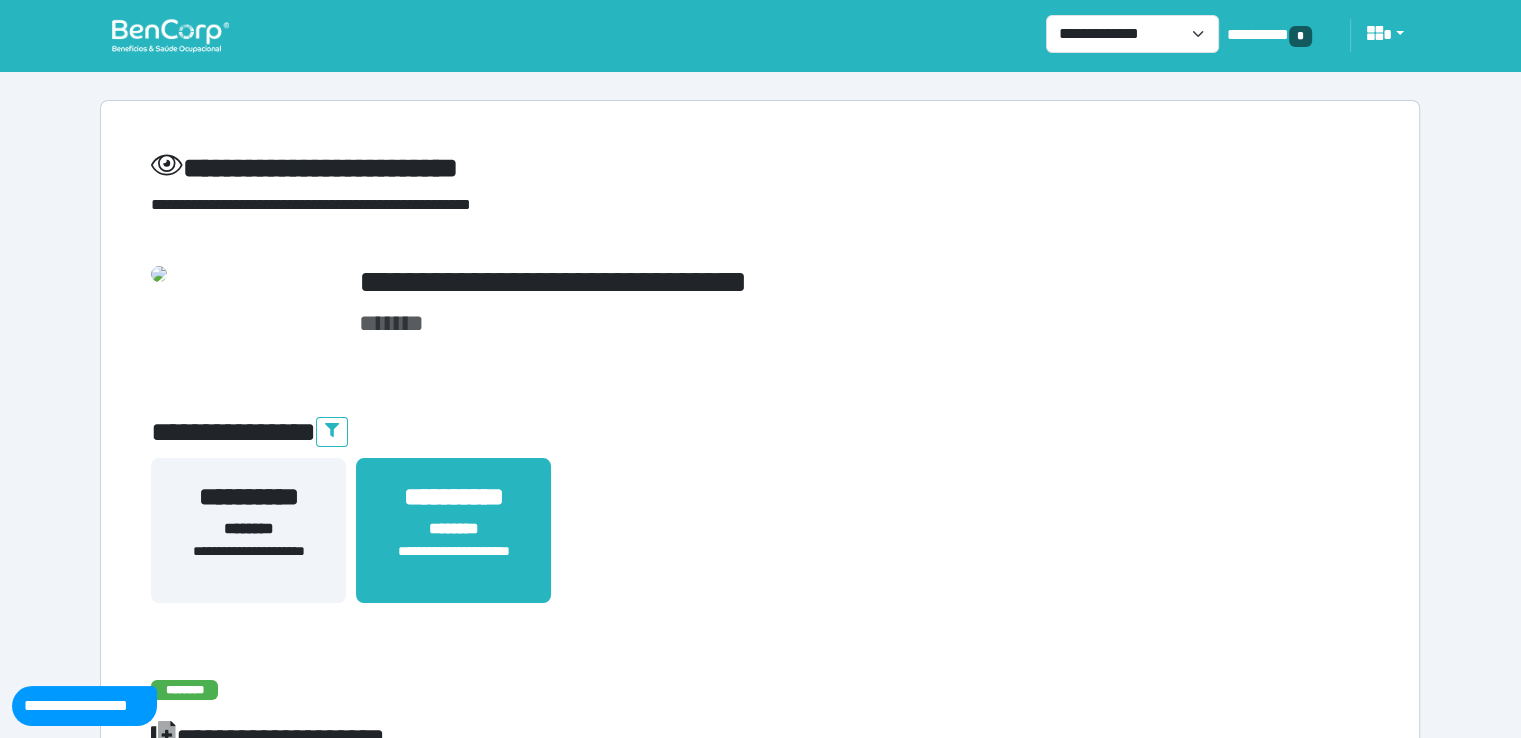 click on "**********" at bounding box center [760, 542] 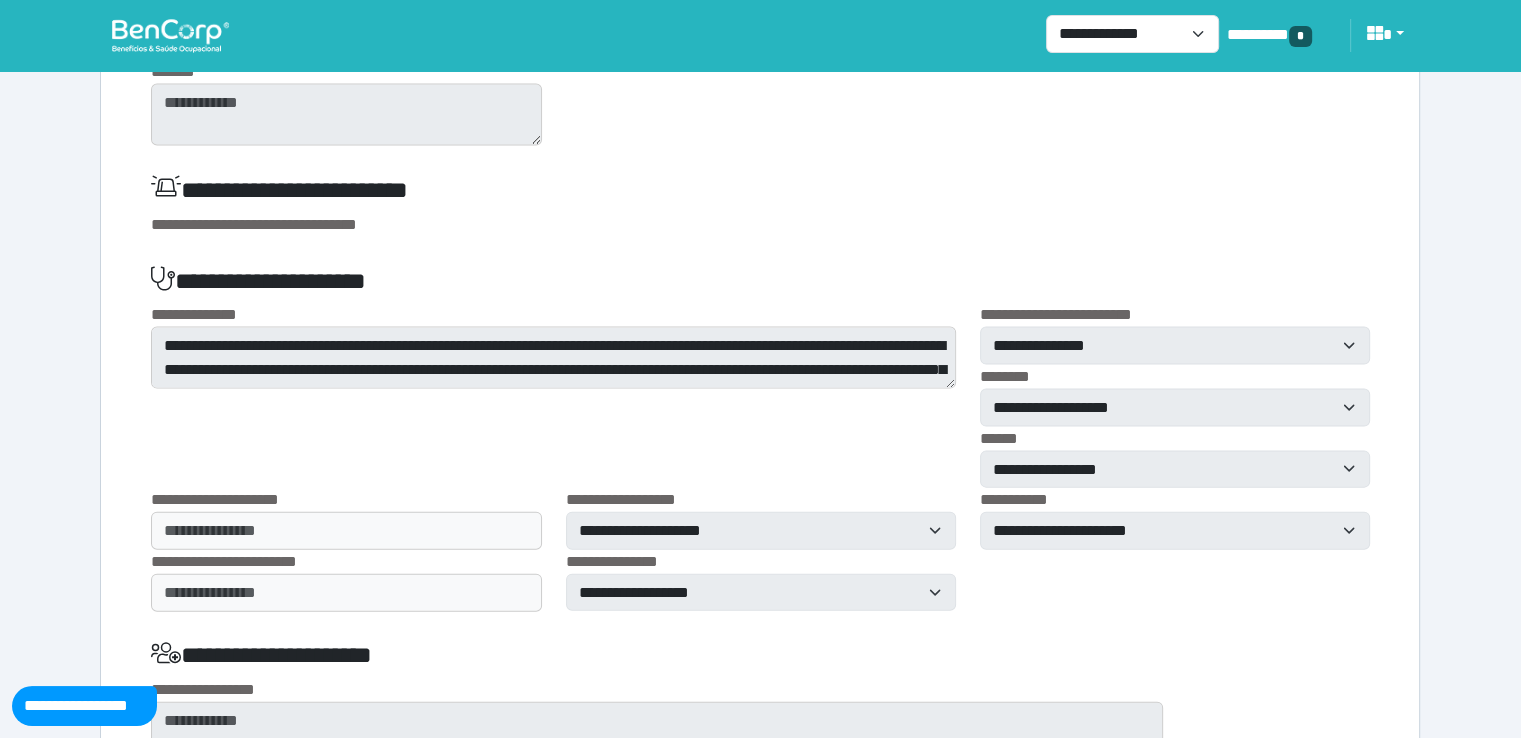 scroll, scrollTop: 4390, scrollLeft: 0, axis: vertical 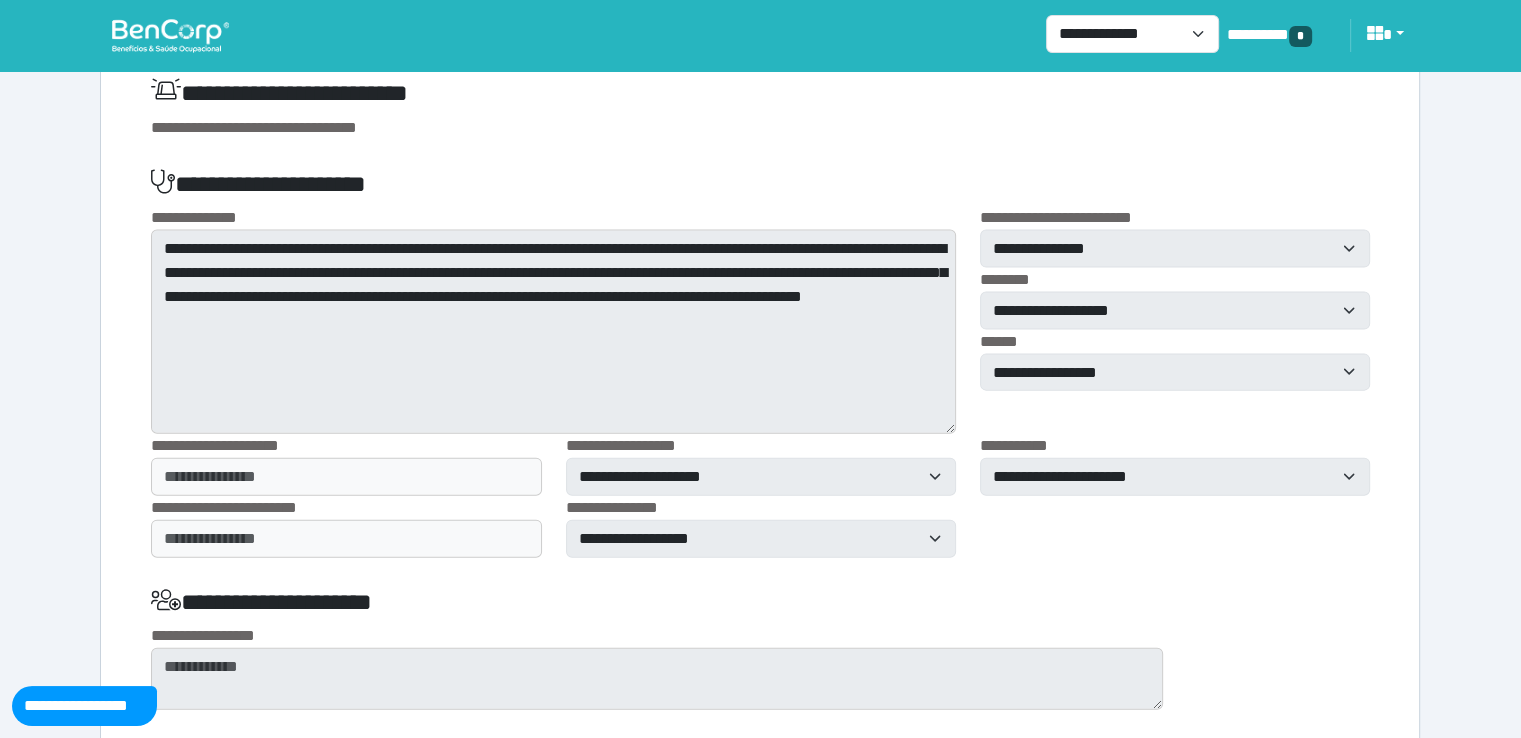 click on "**********" at bounding box center (760, 527) 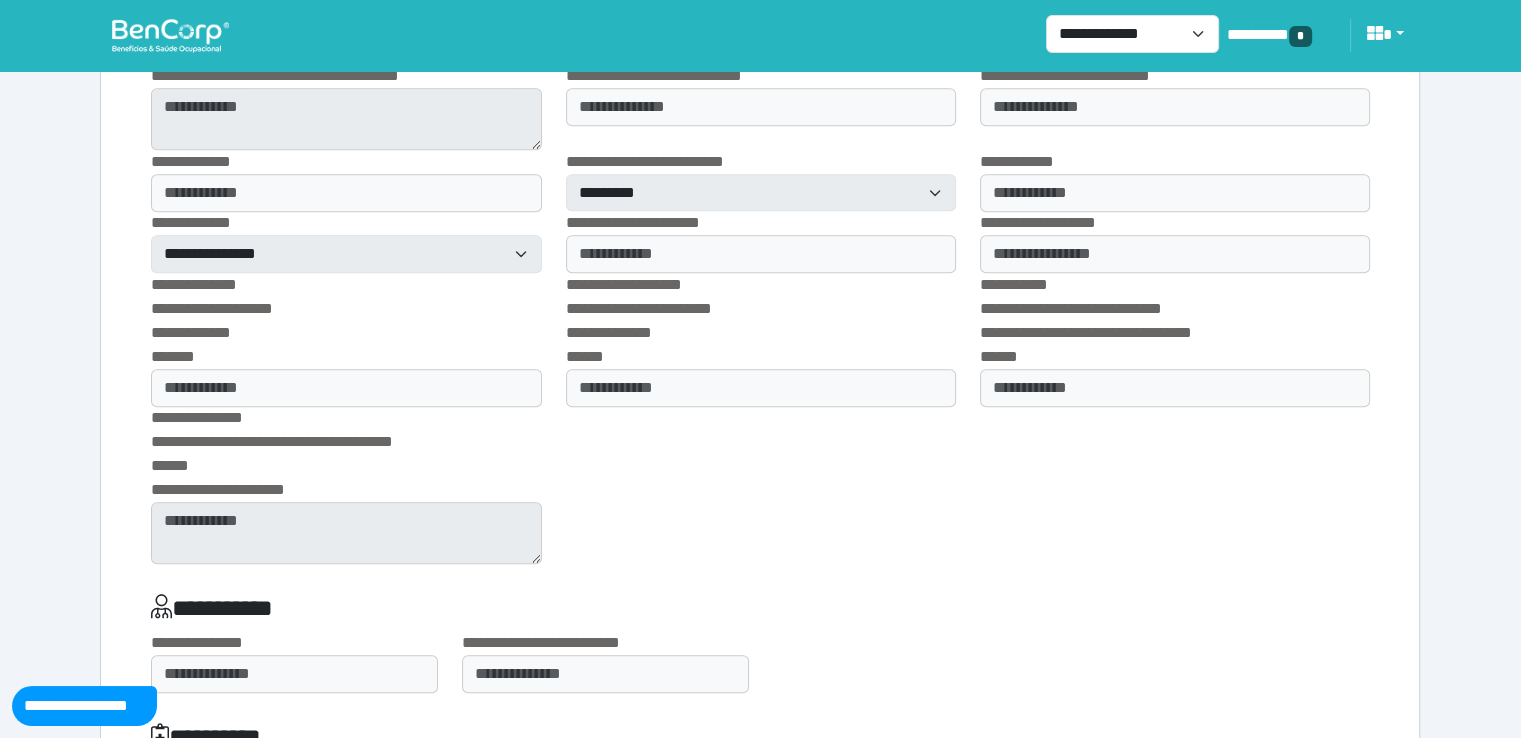 scroll, scrollTop: 1209, scrollLeft: 0, axis: vertical 